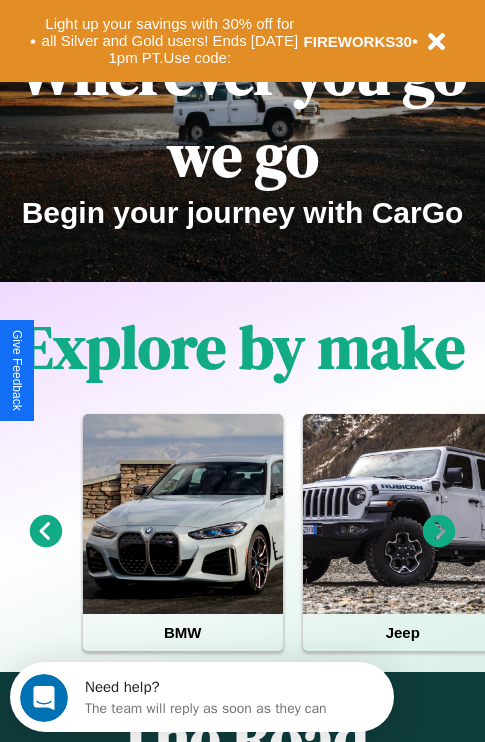 scroll, scrollTop: 308, scrollLeft: 0, axis: vertical 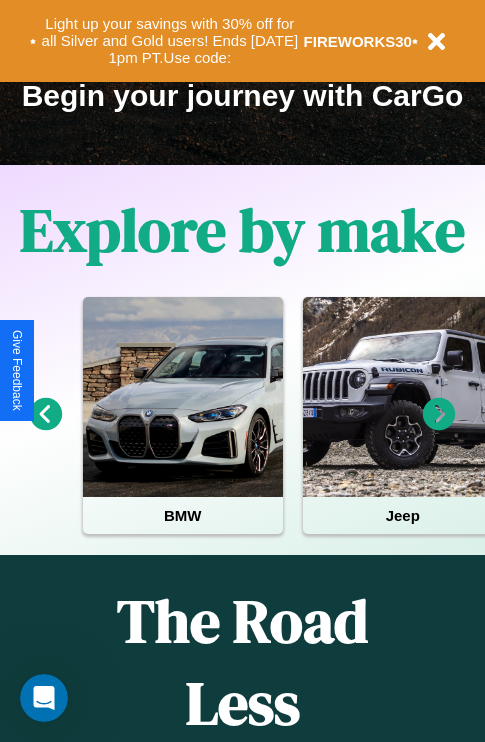 click 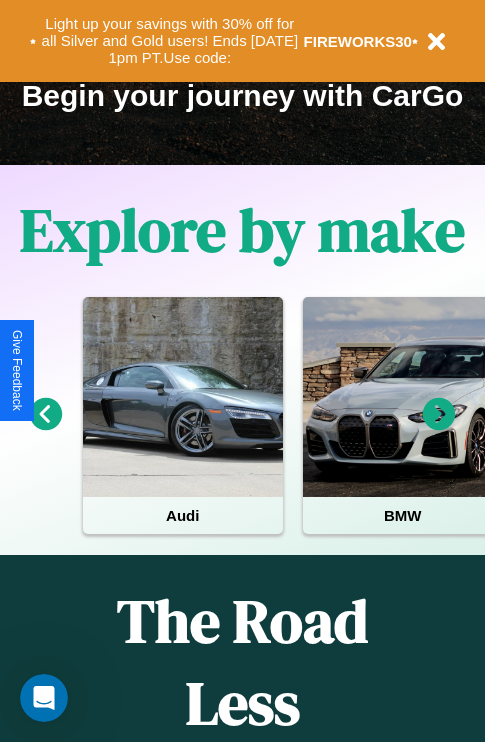 click 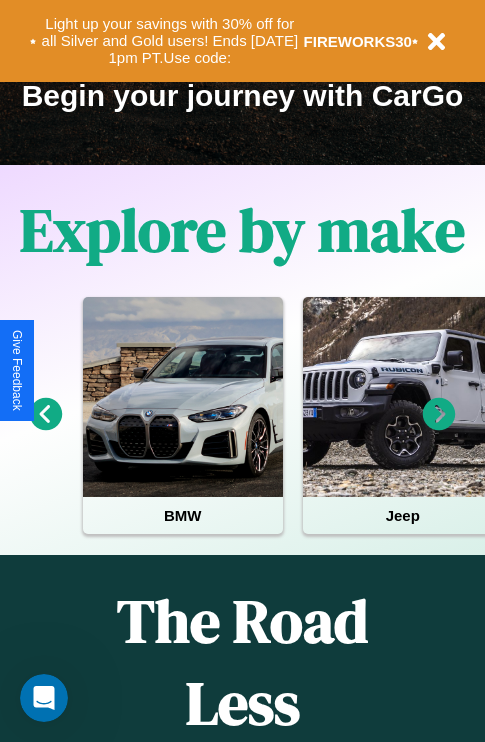click 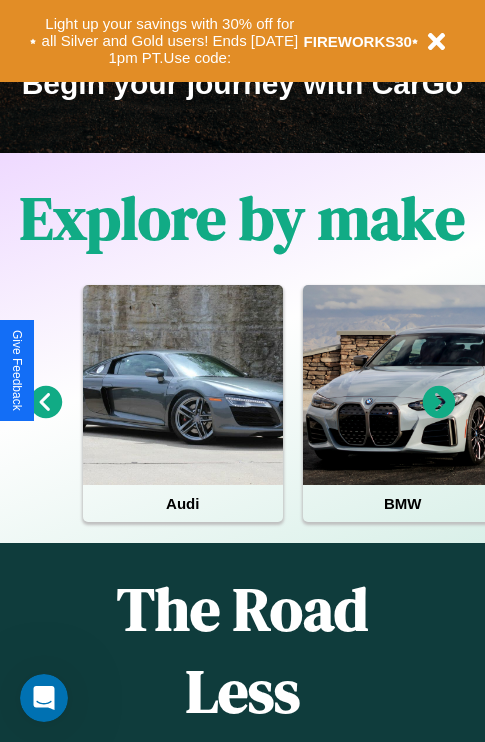 scroll, scrollTop: 308, scrollLeft: 0, axis: vertical 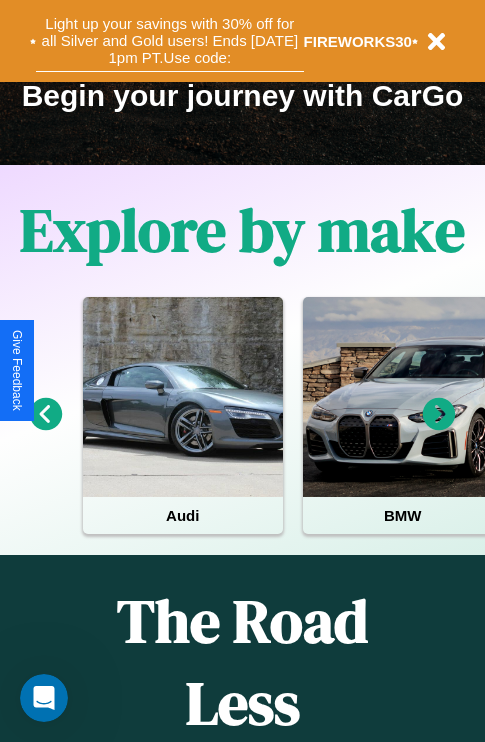 click on "Light up your savings with 30% off for all Silver and Gold users! Ends 8/1 at 1pm PT.  Use code:" at bounding box center [170, 41] 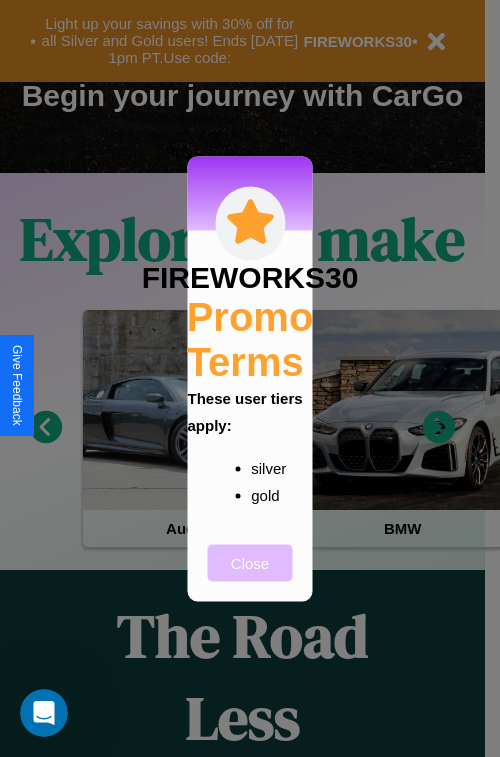 click on "Close" at bounding box center (250, 562) 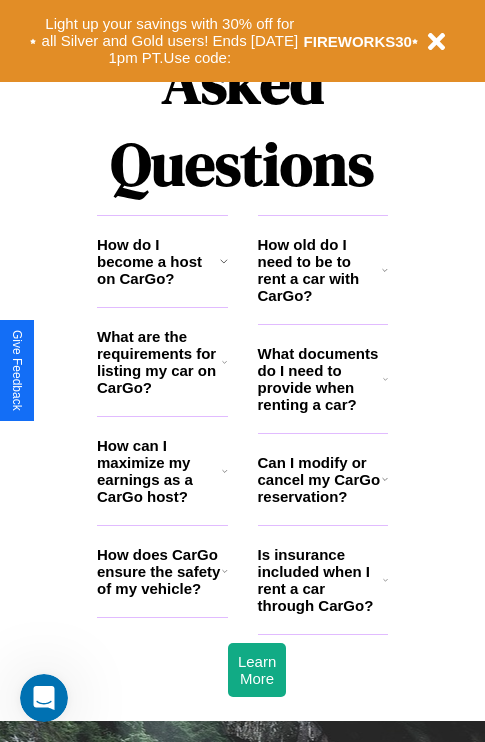 scroll, scrollTop: 2423, scrollLeft: 0, axis: vertical 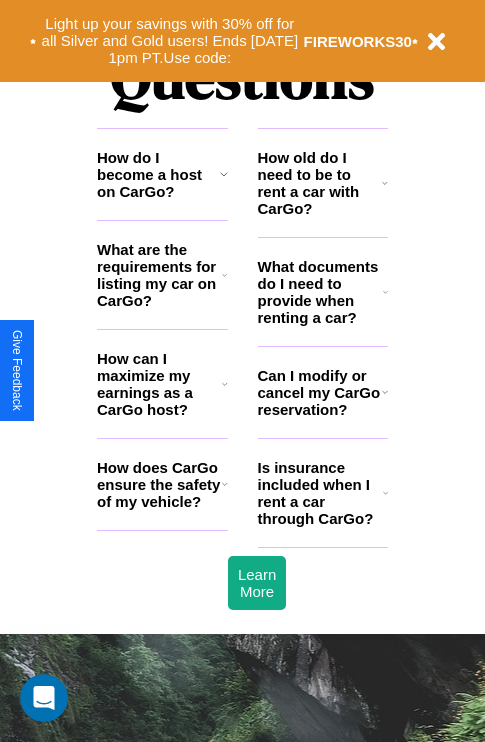 click on "Can I modify or cancel my CarGo reservation?" at bounding box center [320, 392] 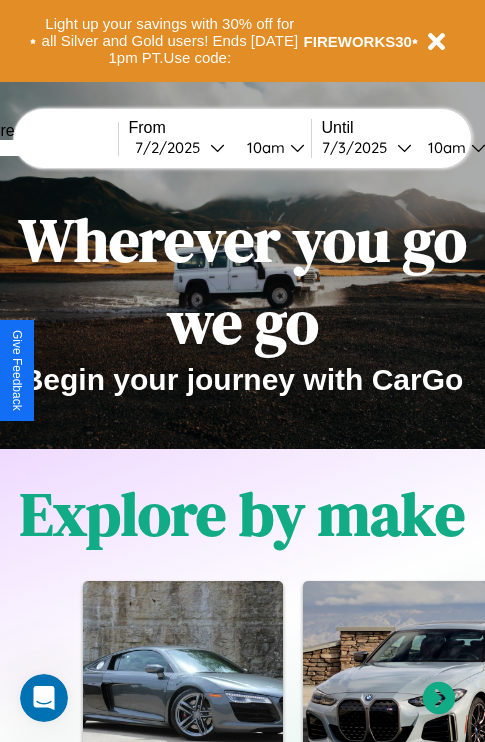 scroll, scrollTop: 0, scrollLeft: 0, axis: both 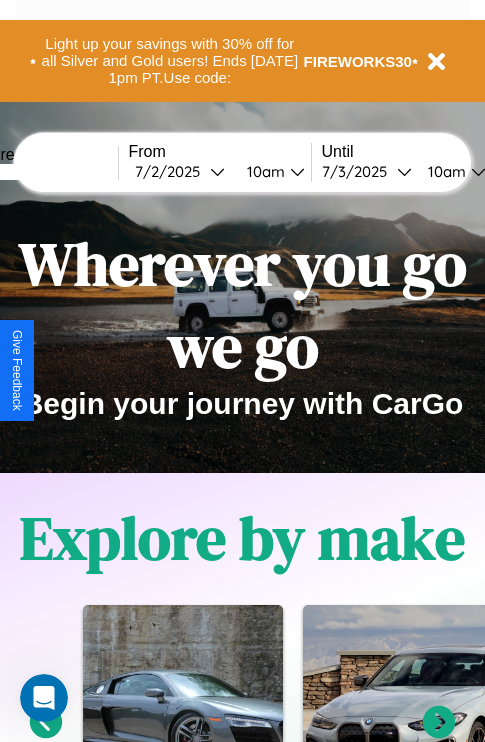 click at bounding box center [43, 172] 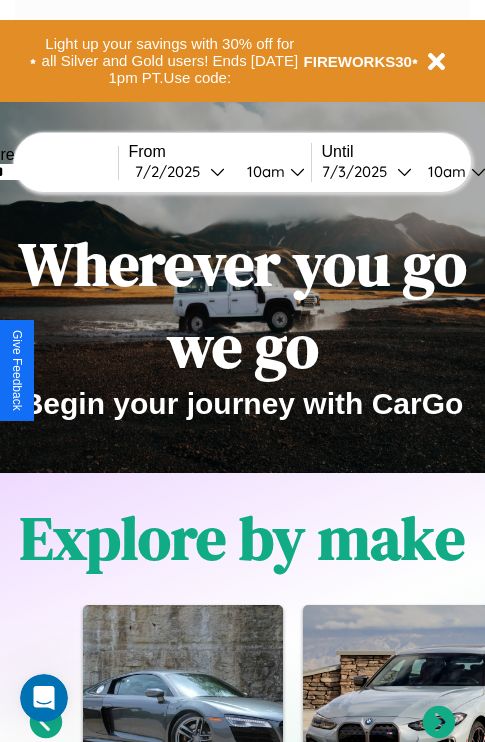 type on "******" 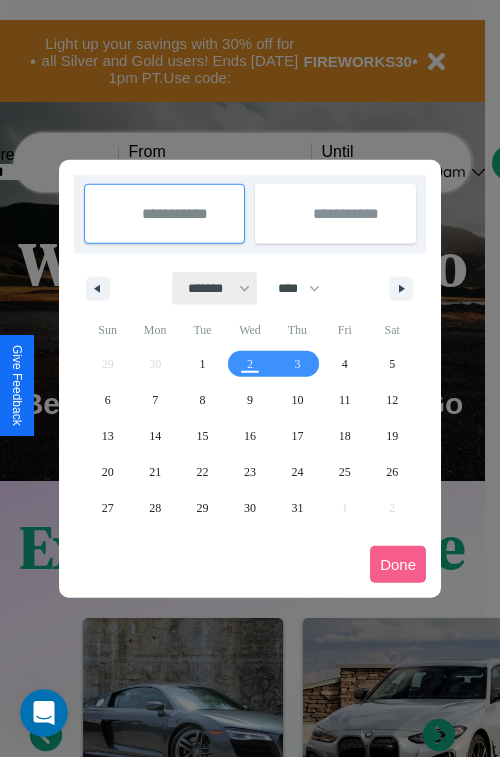 click on "******* ******** ***** ***** *** **** **** ****** ********* ******* ******** ********" at bounding box center (215, 288) 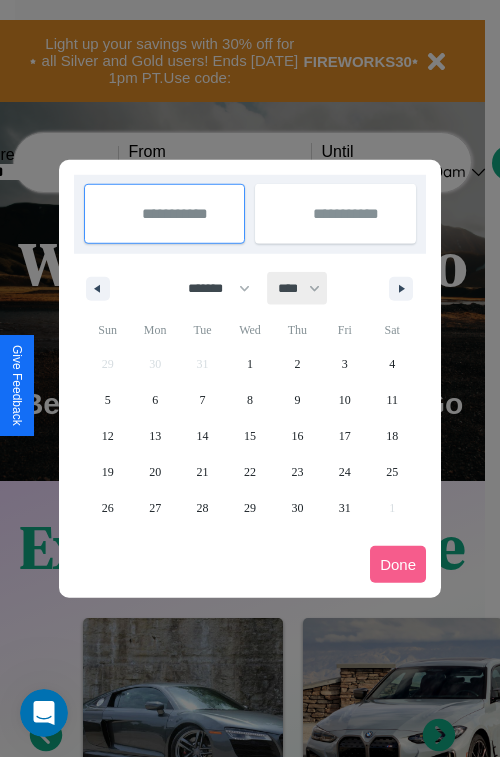 click on "**** **** **** **** **** **** **** **** **** **** **** **** **** **** **** **** **** **** **** **** **** **** **** **** **** **** **** **** **** **** **** **** **** **** **** **** **** **** **** **** **** **** **** **** **** **** **** **** **** **** **** **** **** **** **** **** **** **** **** **** **** **** **** **** **** **** **** **** **** **** **** **** **** **** **** **** **** **** **** **** **** **** **** **** **** **** **** **** **** **** **** **** **** **** **** **** **** **** **** **** **** **** **** **** **** **** **** **** **** **** **** **** **** **** **** **** **** **** **** **** ****" at bounding box center (298, 288) 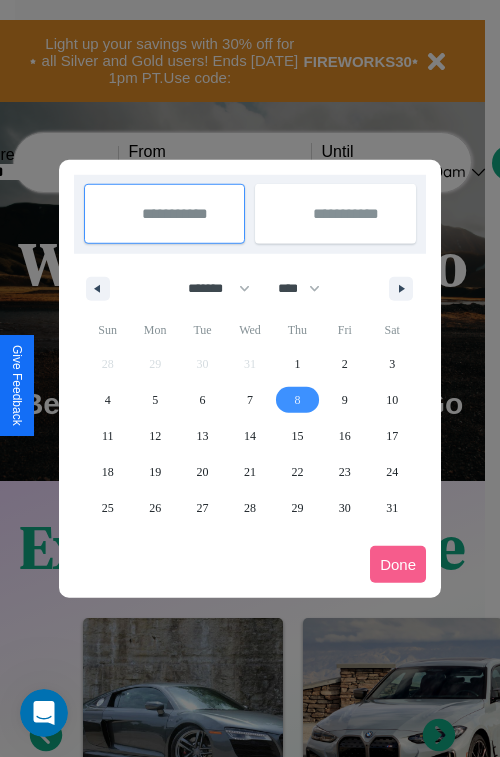 click on "8" at bounding box center (297, 400) 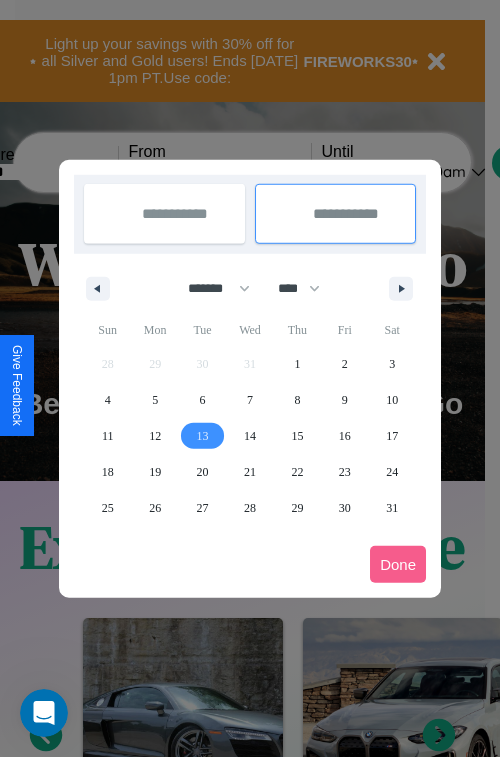 click on "13" at bounding box center [203, 436] 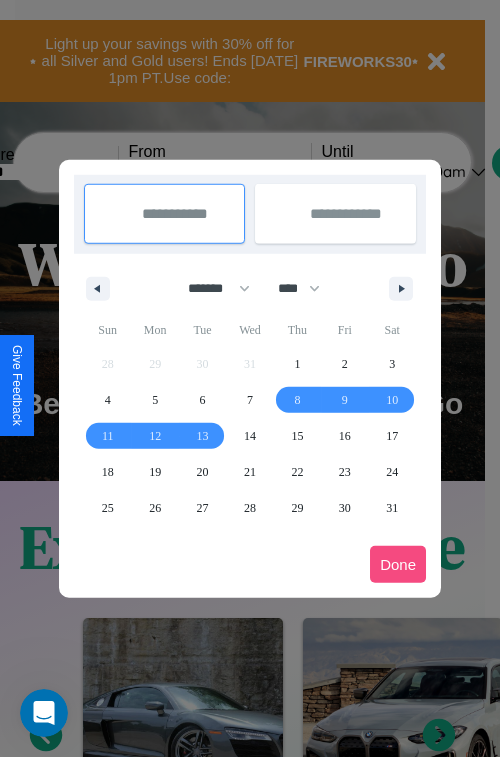 click on "Done" at bounding box center [398, 564] 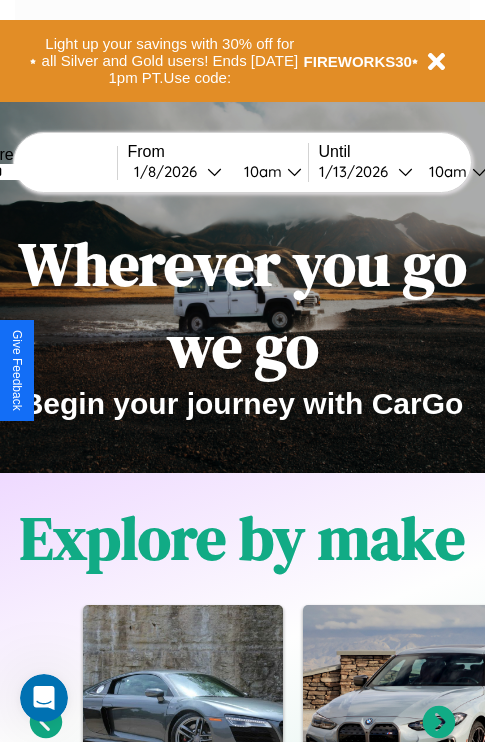scroll, scrollTop: 0, scrollLeft: 68, axis: horizontal 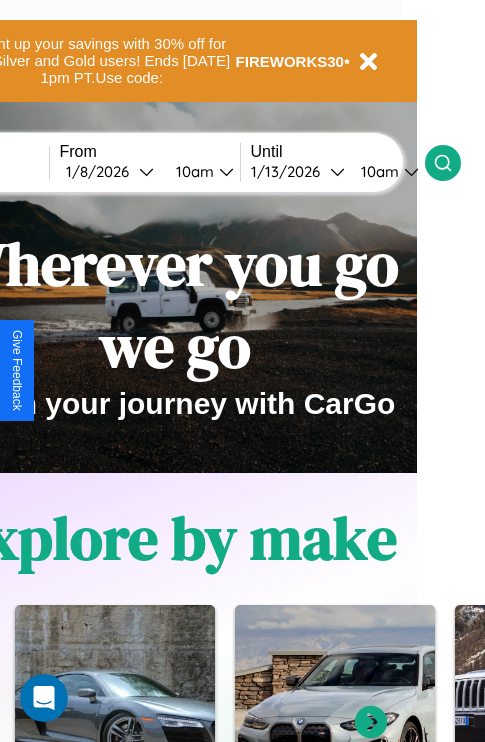 click 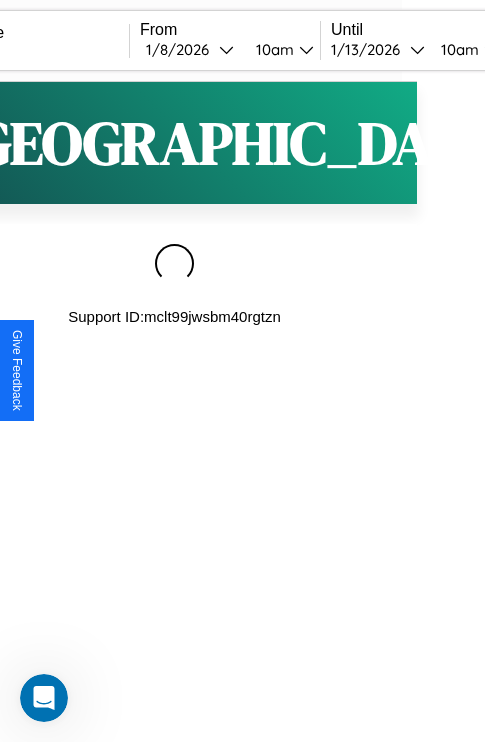 scroll, scrollTop: 0, scrollLeft: 0, axis: both 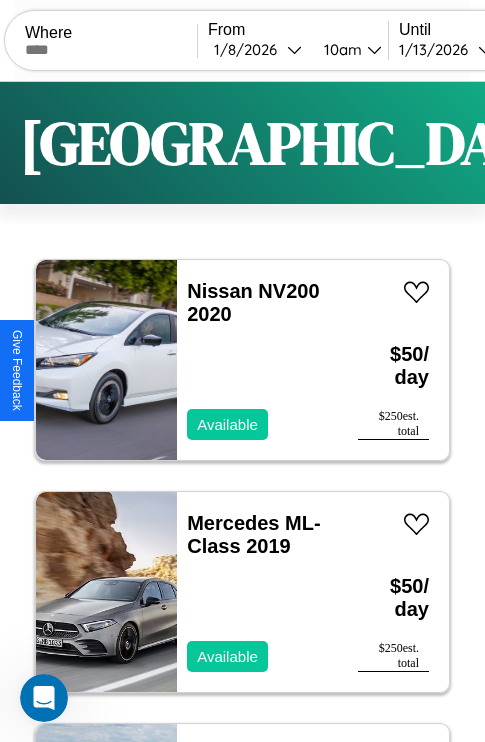 click on "Filters" at bounding box center [640, 143] 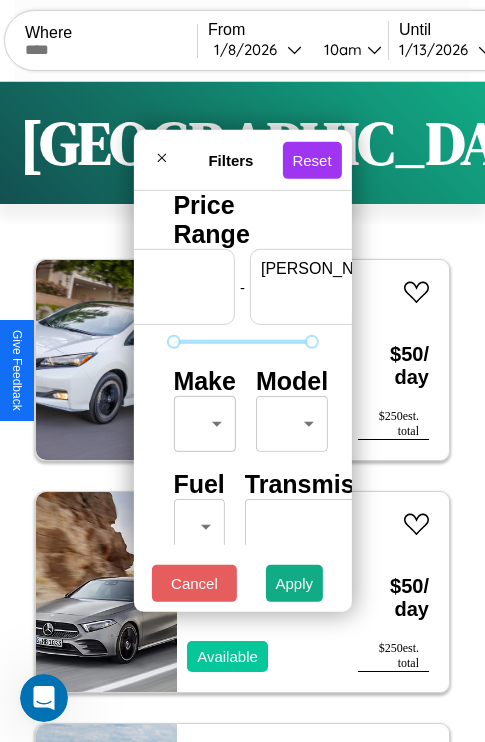 scroll, scrollTop: 0, scrollLeft: 124, axis: horizontal 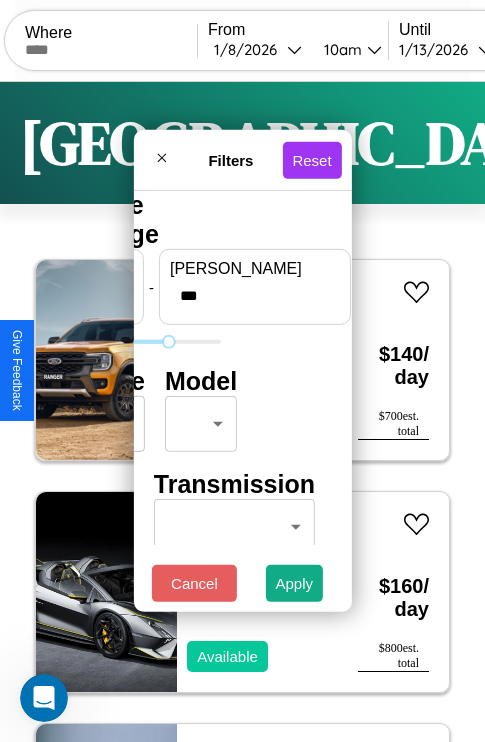 type on "***" 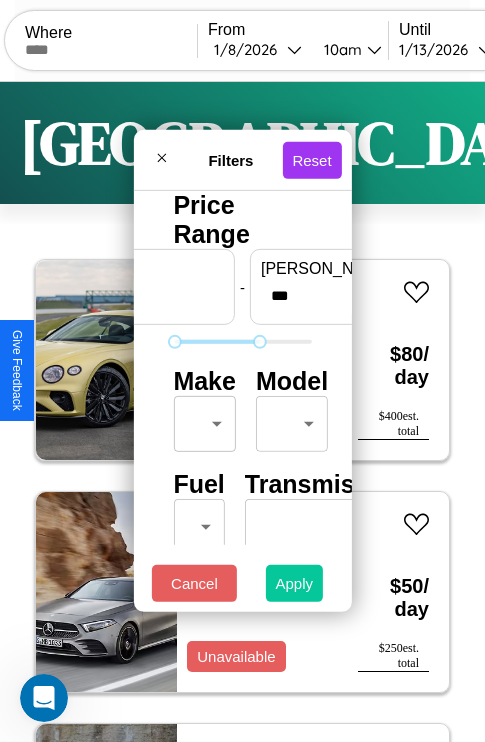 type on "*" 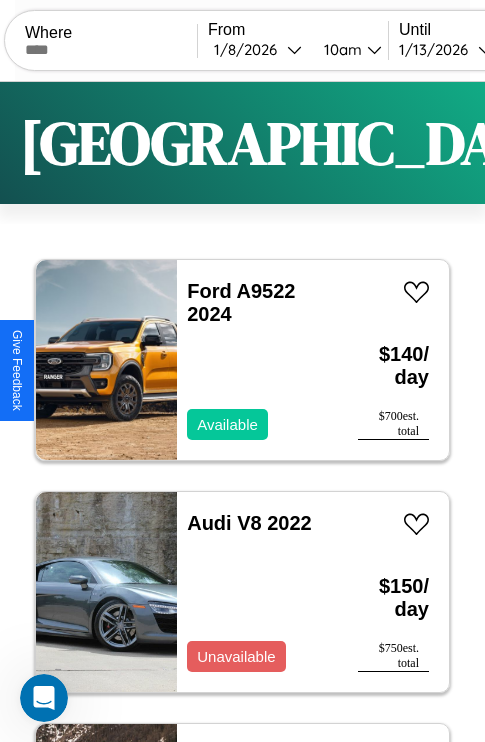 scroll, scrollTop: 95, scrollLeft: 0, axis: vertical 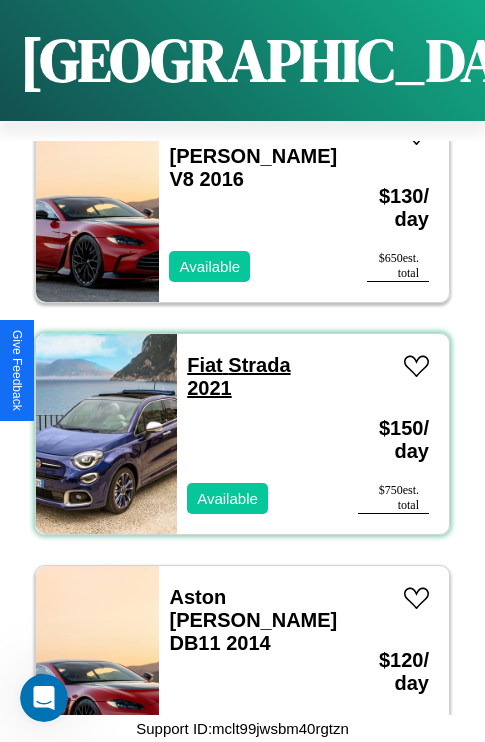 click on "Fiat   Strada   2021" at bounding box center (238, 376) 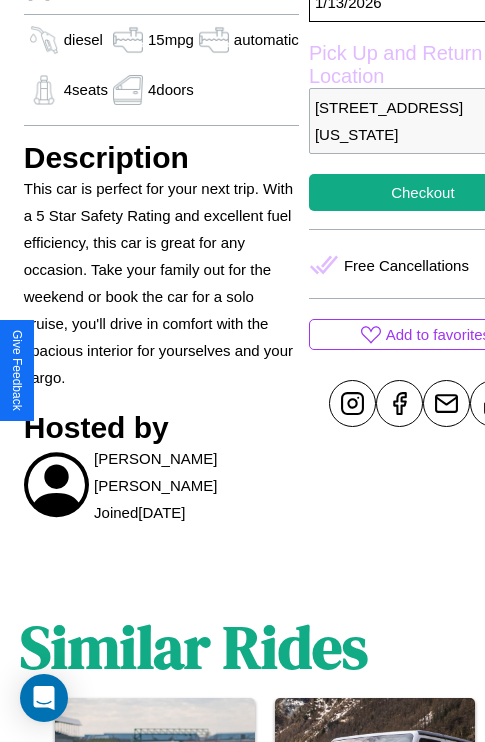 scroll, scrollTop: 710, scrollLeft: 68, axis: both 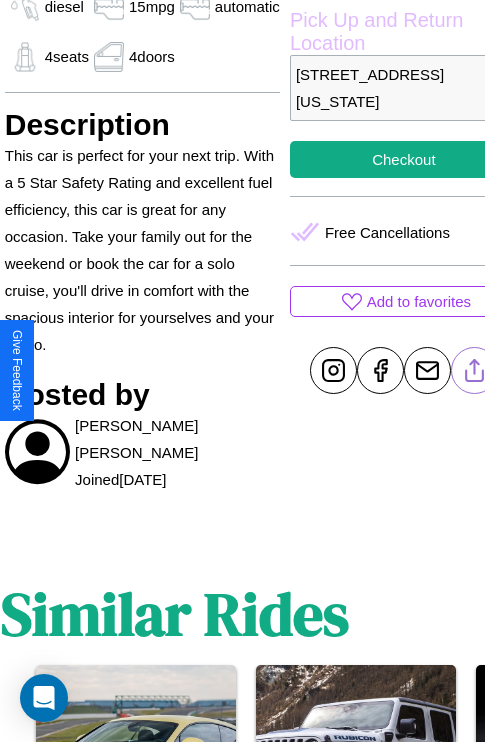 click 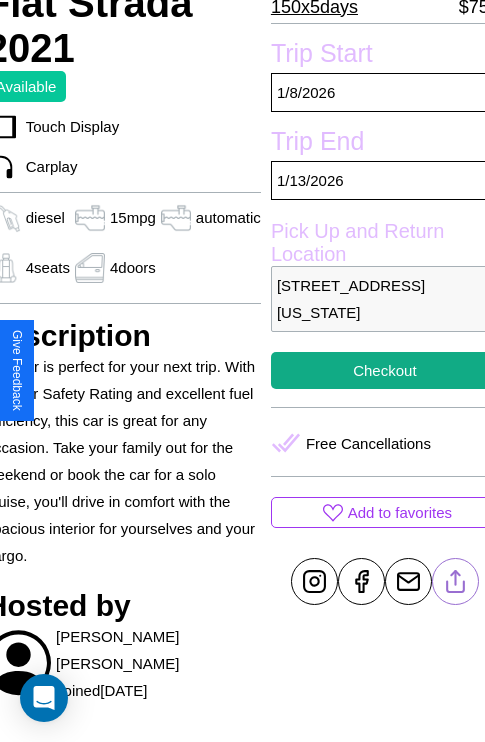 scroll, scrollTop: 499, scrollLeft: 88, axis: both 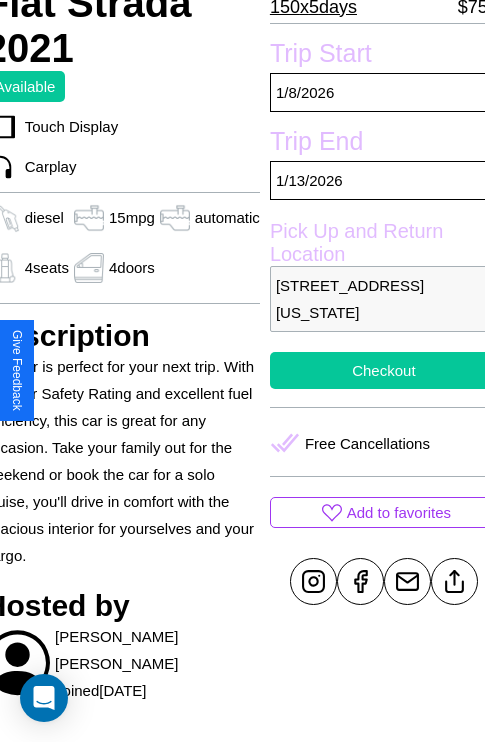 click on "Checkout" at bounding box center [384, 370] 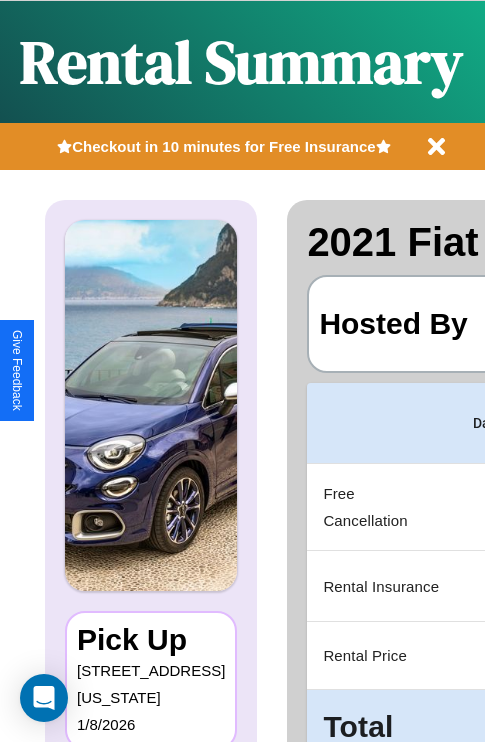 scroll, scrollTop: 0, scrollLeft: 378, axis: horizontal 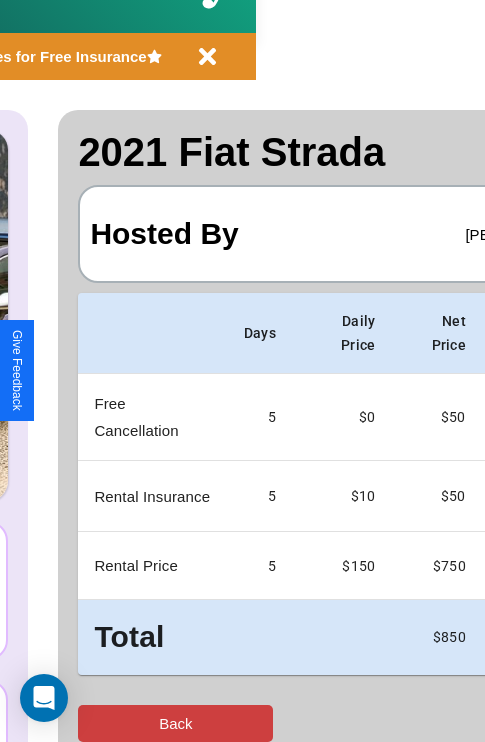 click on "Back" at bounding box center [175, 723] 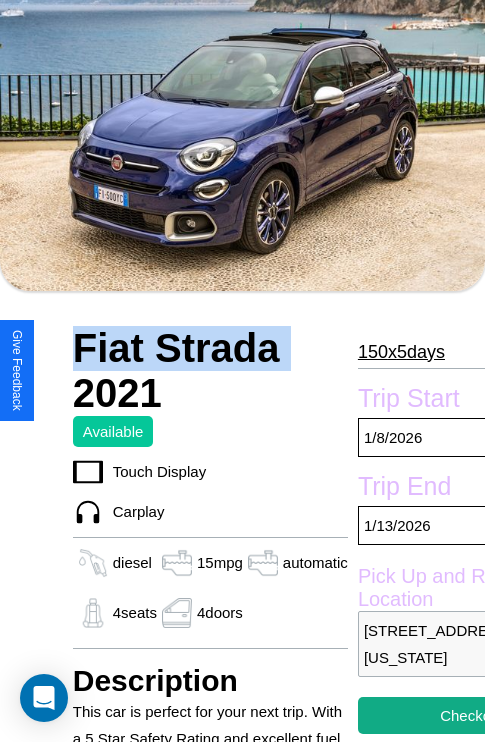 scroll, scrollTop: 135, scrollLeft: 0, axis: vertical 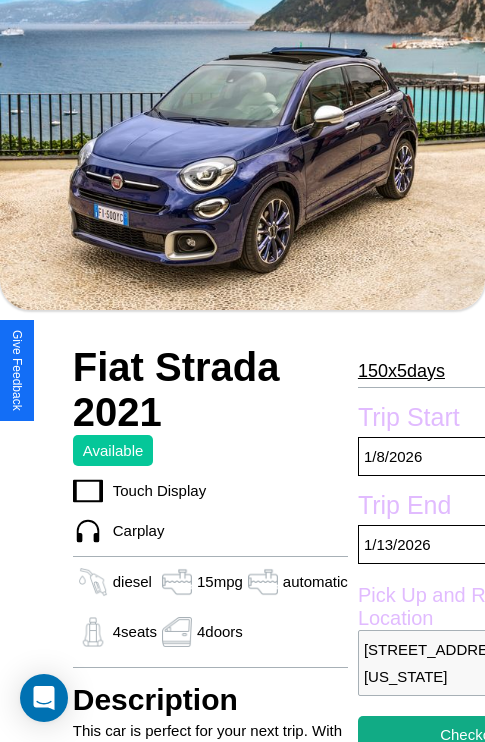 click on "150  x  5  days" at bounding box center [401, 371] 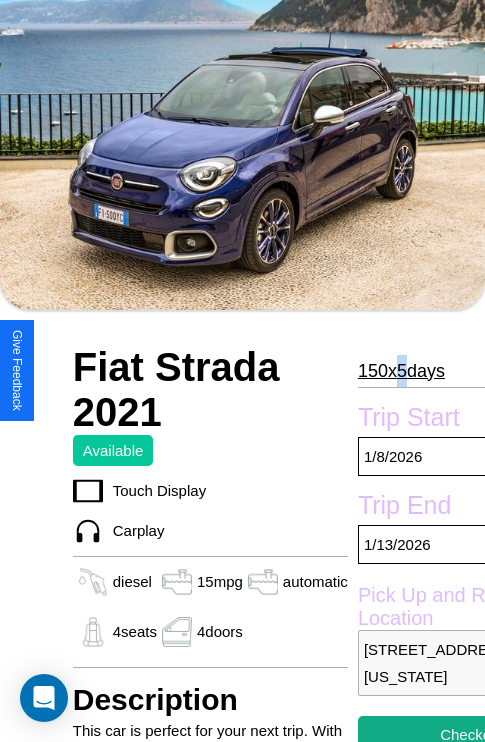 click on "150  x  5  days" at bounding box center [401, 371] 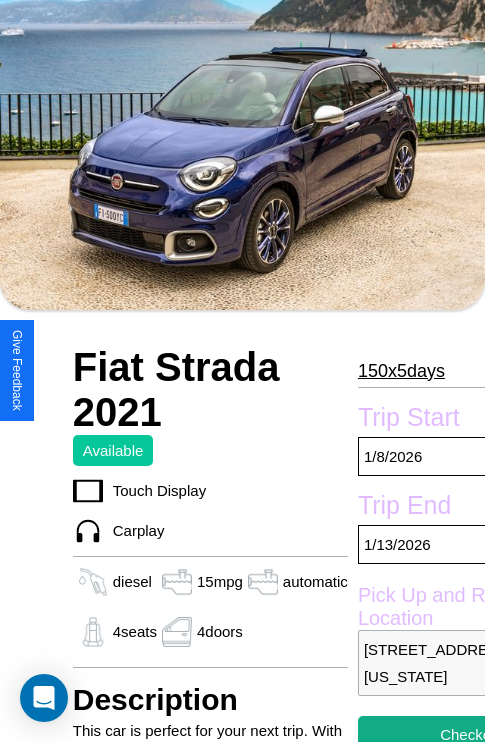 click on "150  x  5  days" at bounding box center (401, 371) 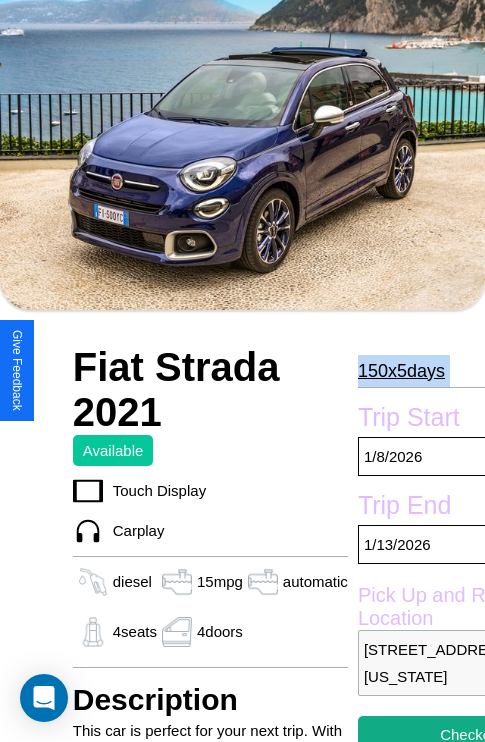 click on "150  x  5  days" at bounding box center [401, 371] 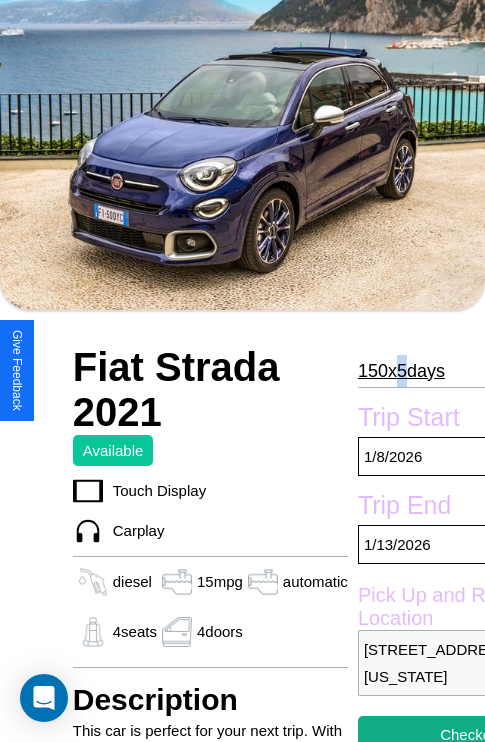 click on "150  x  5  days" at bounding box center (401, 371) 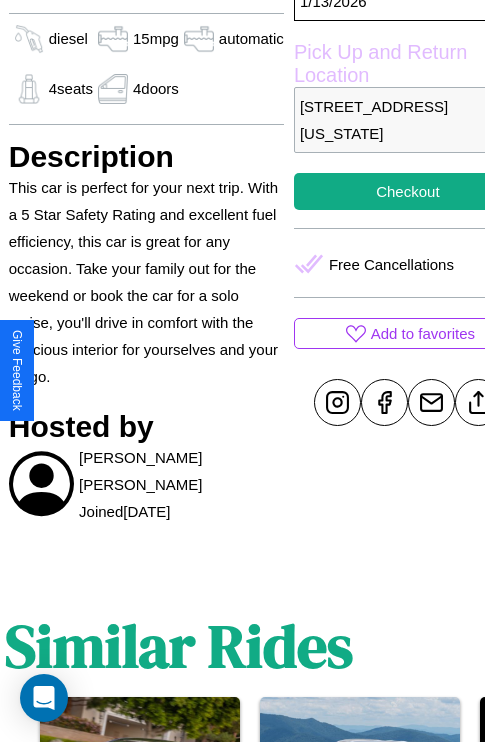scroll, scrollTop: 710, scrollLeft: 68, axis: both 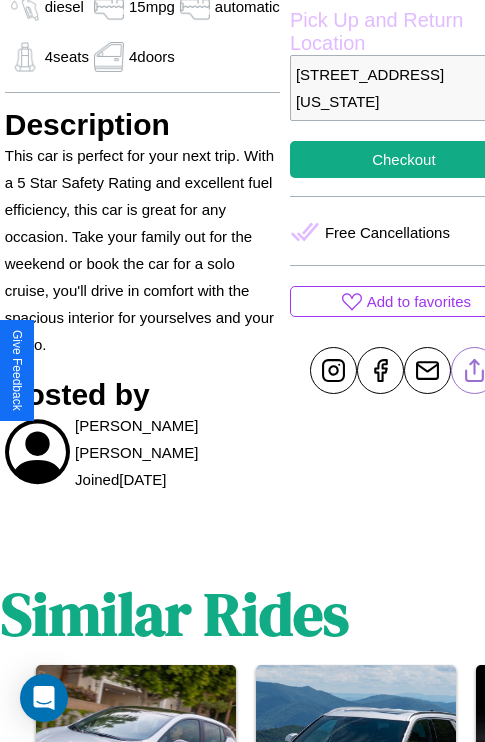 click 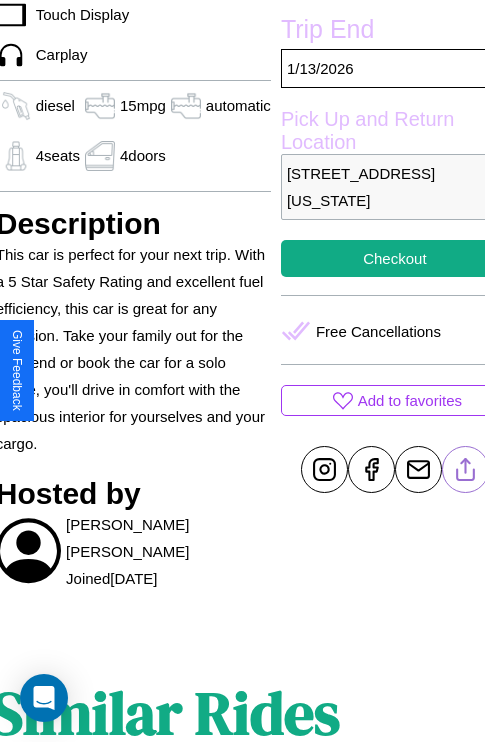 scroll, scrollTop: 499, scrollLeft: 88, axis: both 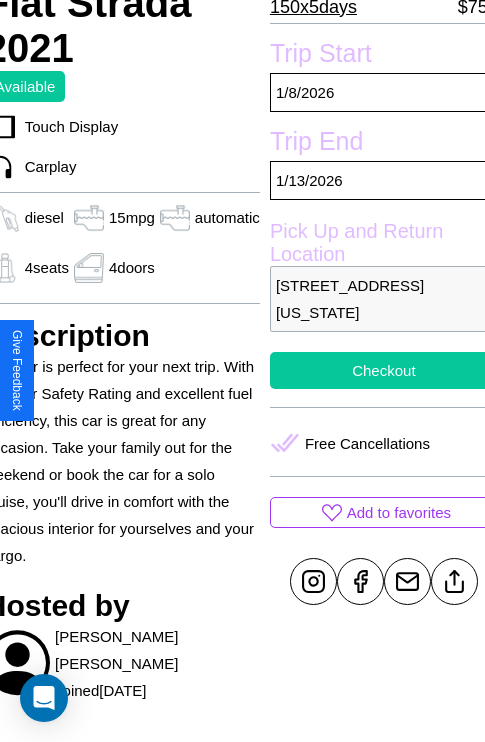 click on "Checkout" at bounding box center (384, 370) 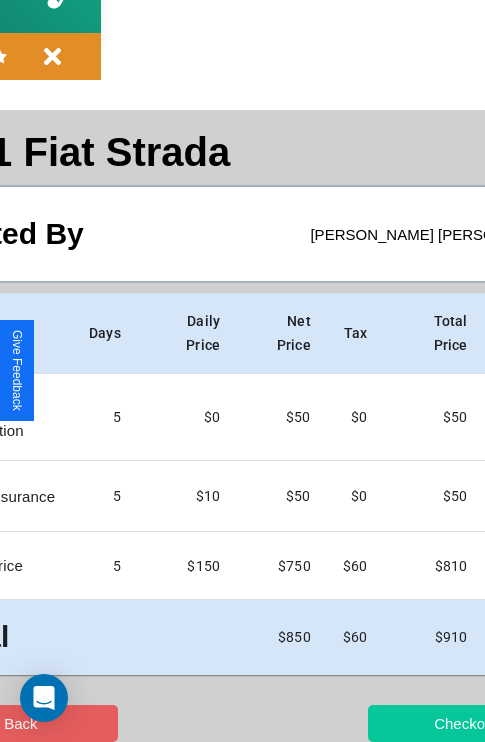 click on "Checkout" at bounding box center [465, 723] 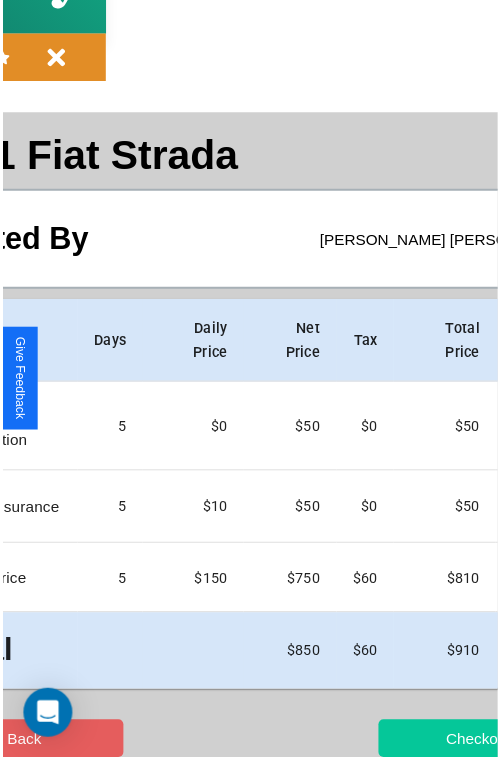 scroll, scrollTop: 0, scrollLeft: 0, axis: both 